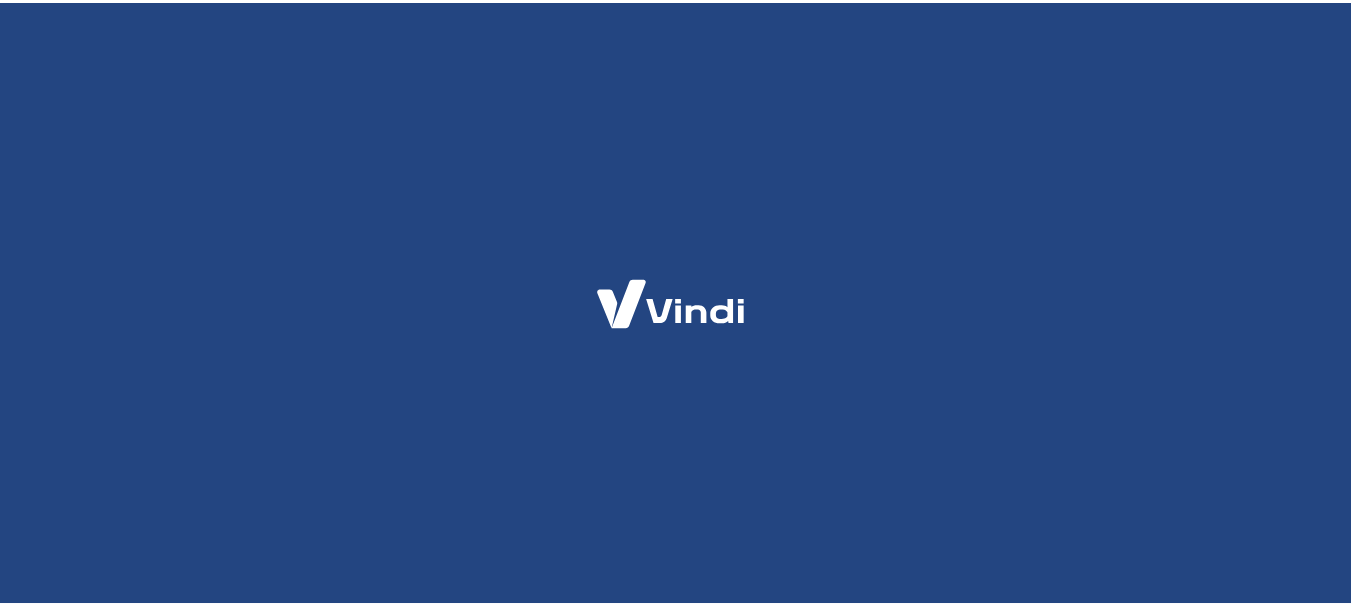 scroll, scrollTop: 0, scrollLeft: 0, axis: both 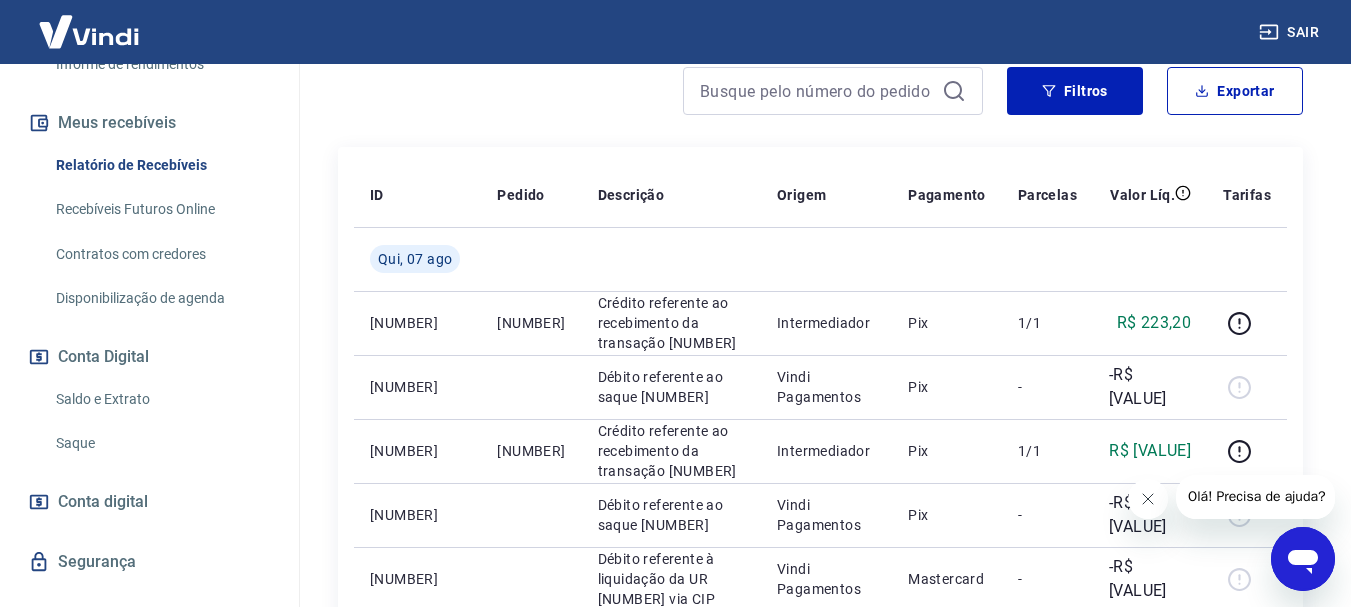 click on "Saldo e Extrato" at bounding box center (161, 399) 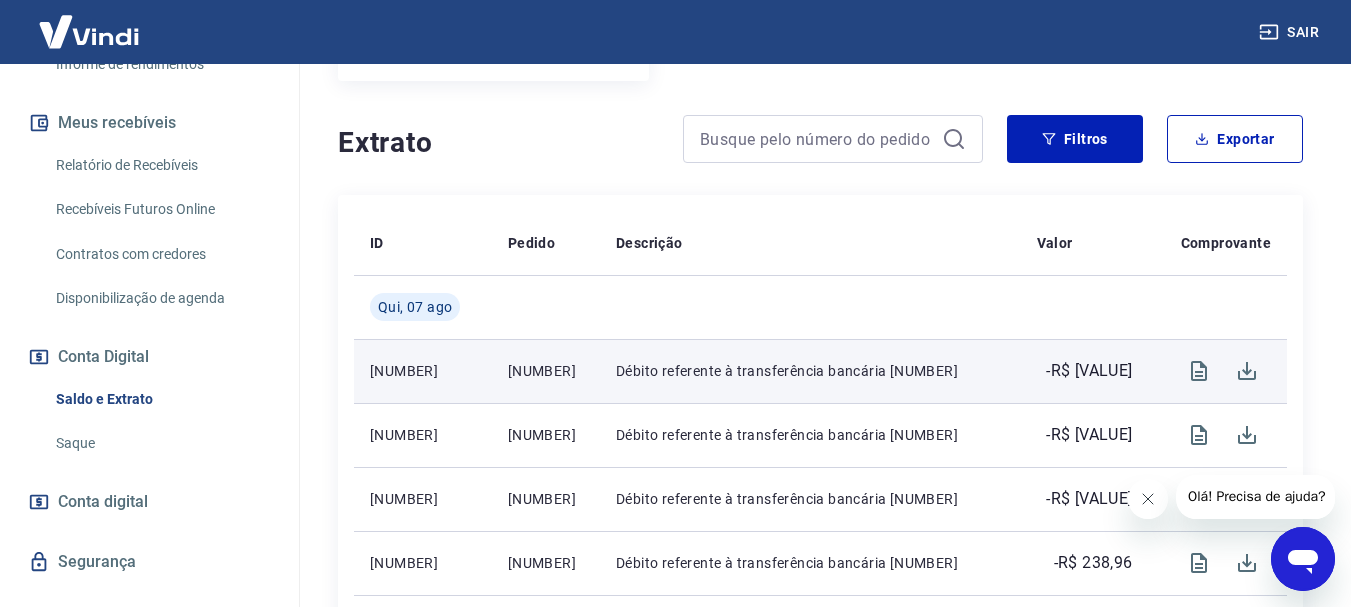scroll, scrollTop: 500, scrollLeft: 0, axis: vertical 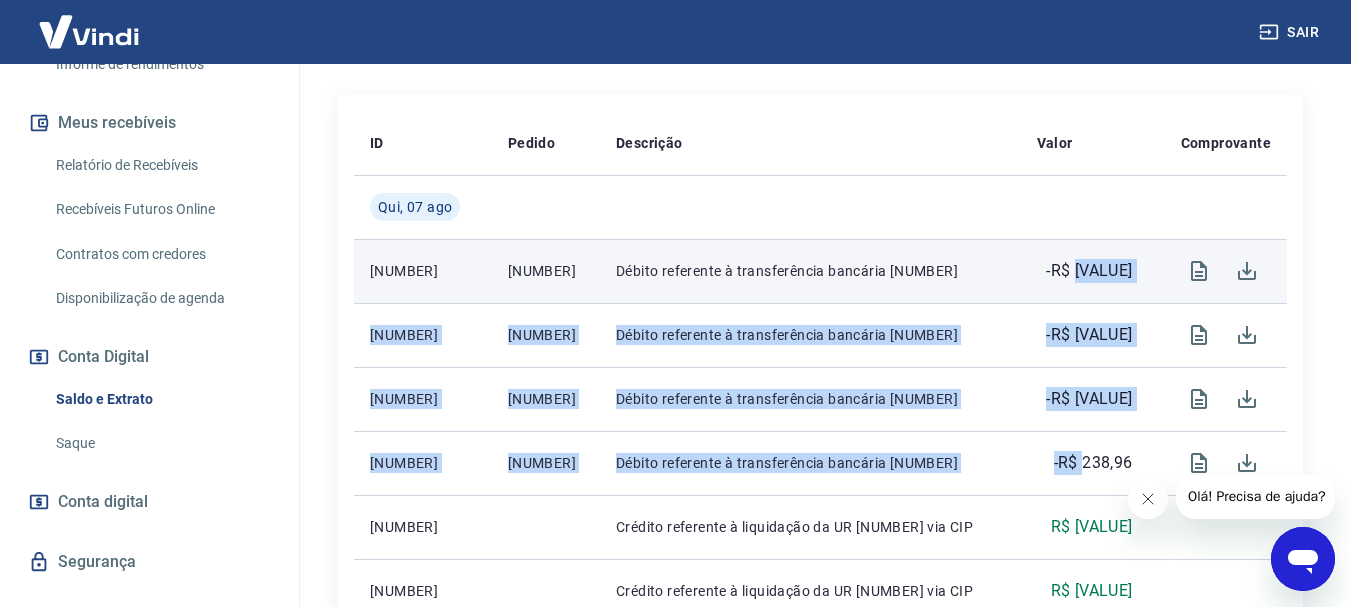 drag, startPoint x: 1080, startPoint y: 429, endPoint x: 1078, endPoint y: 230, distance: 199.01006 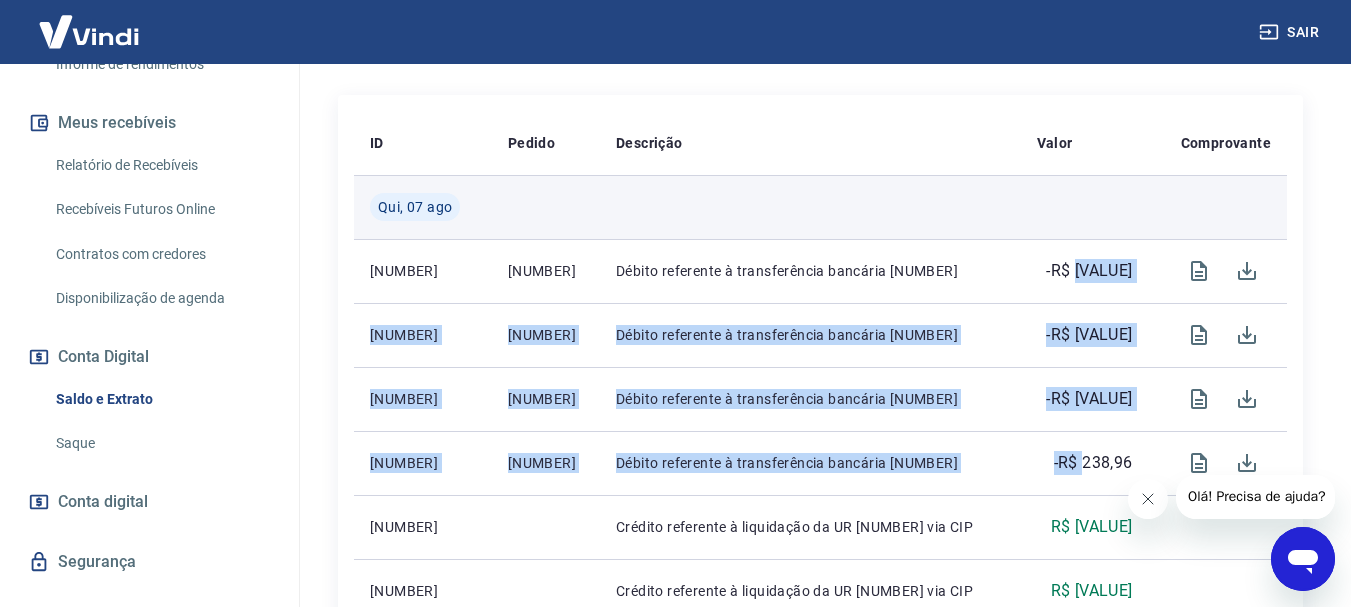 click at bounding box center (1085, 207) 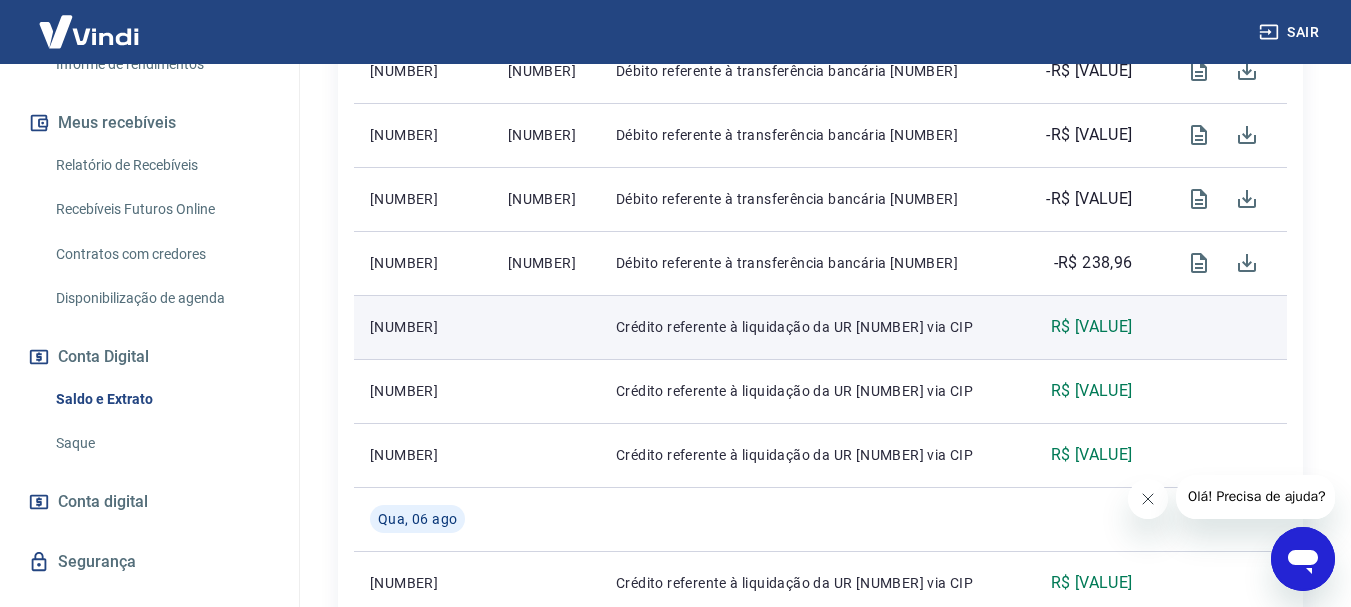 scroll, scrollTop: 800, scrollLeft: 0, axis: vertical 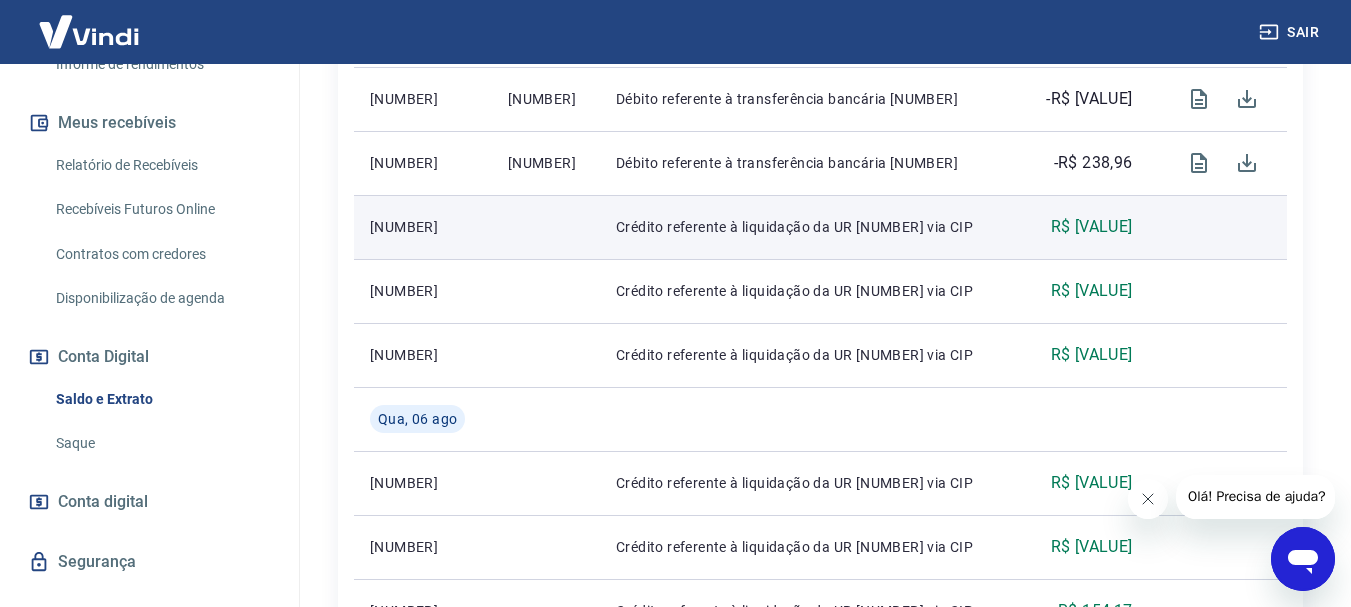 drag, startPoint x: 1134, startPoint y: 322, endPoint x: 1009, endPoint y: 183, distance: 186.93849 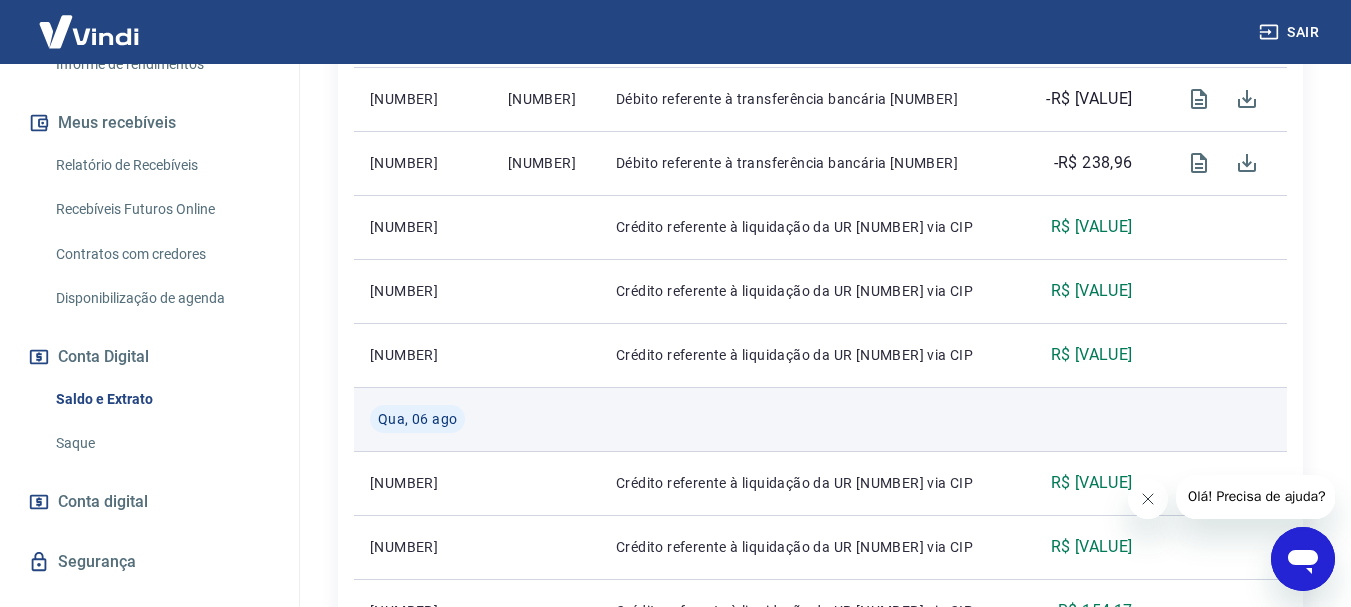 click at bounding box center (1085, 419) 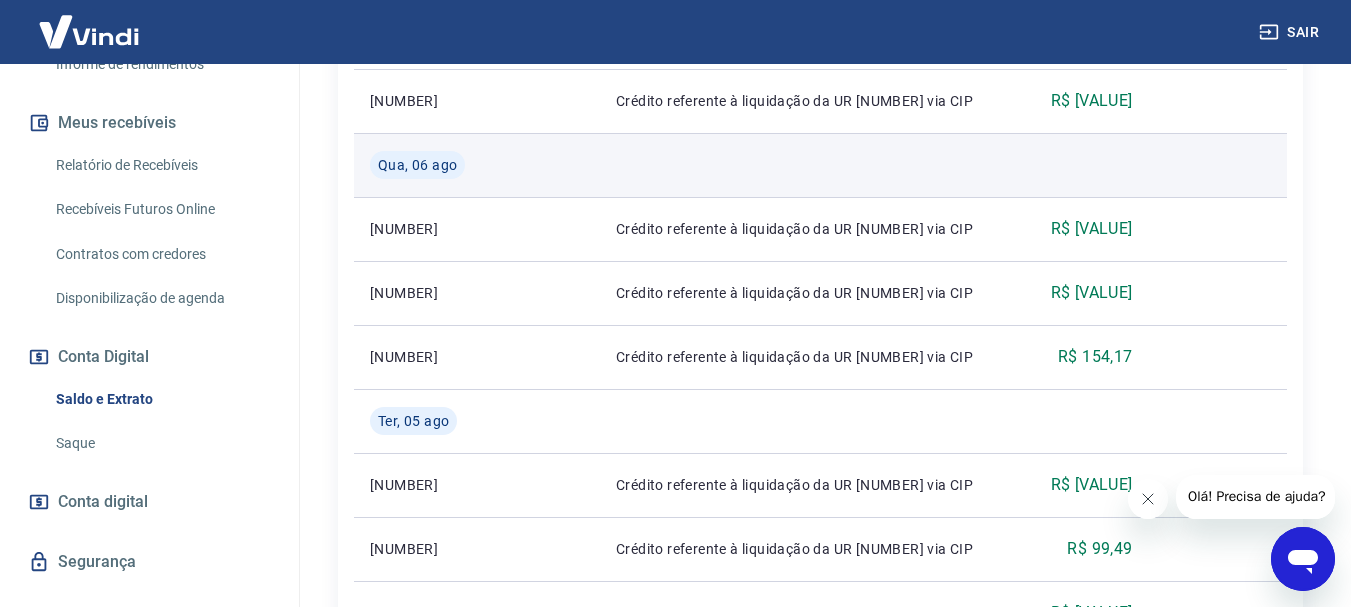 scroll, scrollTop: 1100, scrollLeft: 0, axis: vertical 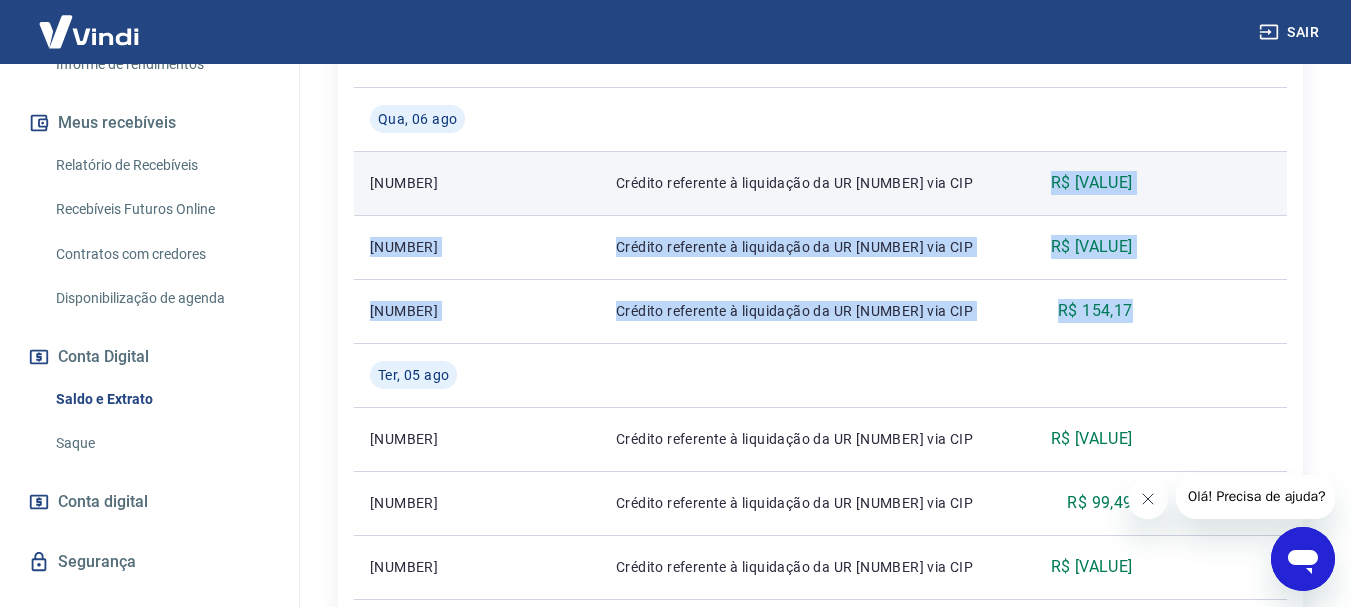 drag, startPoint x: 1088, startPoint y: 311, endPoint x: 1004, endPoint y: 126, distance: 203.17726 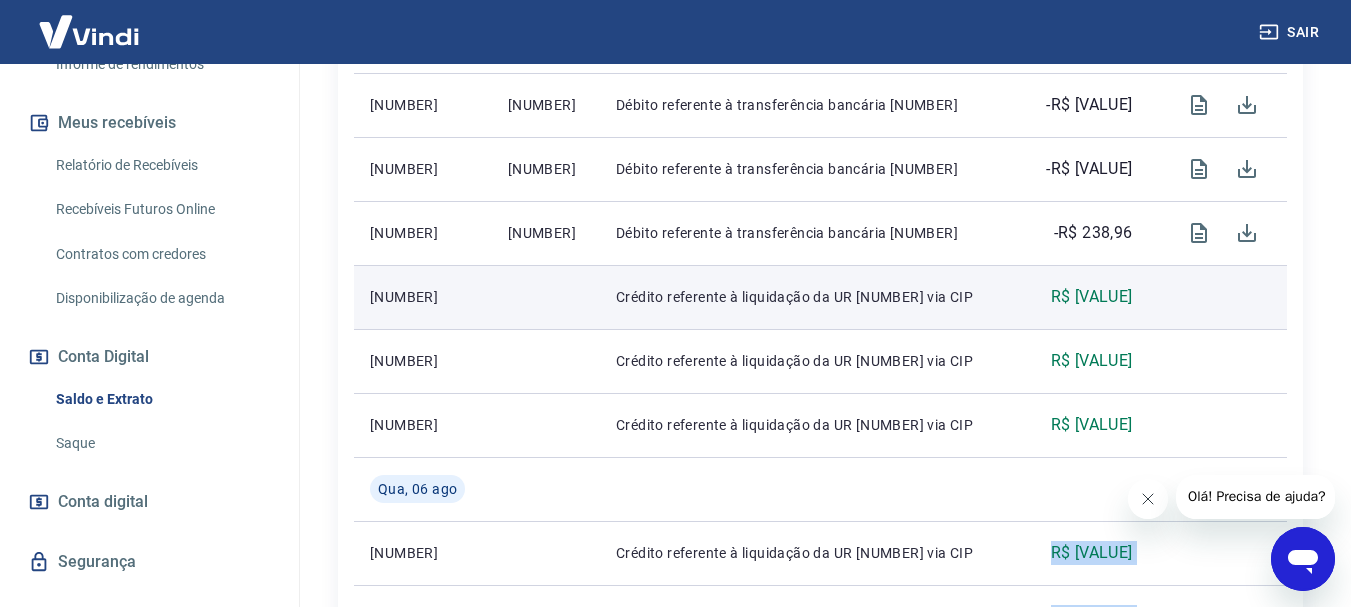 scroll, scrollTop: 700, scrollLeft: 0, axis: vertical 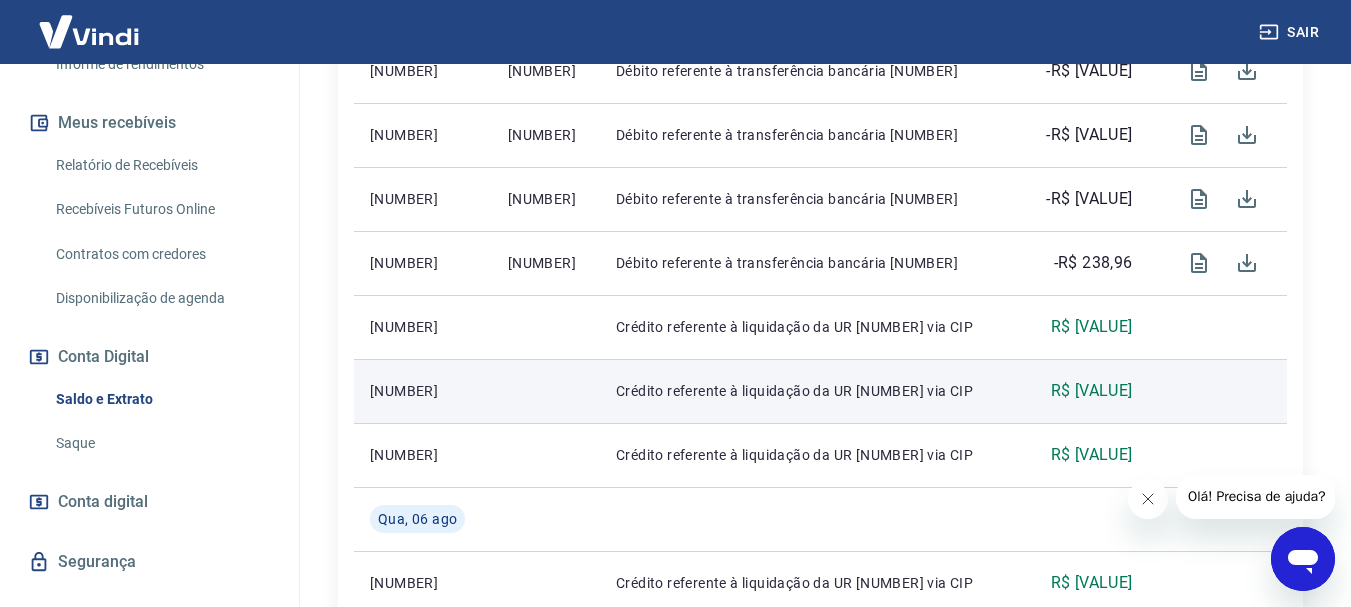 click at bounding box center [1218, 391] 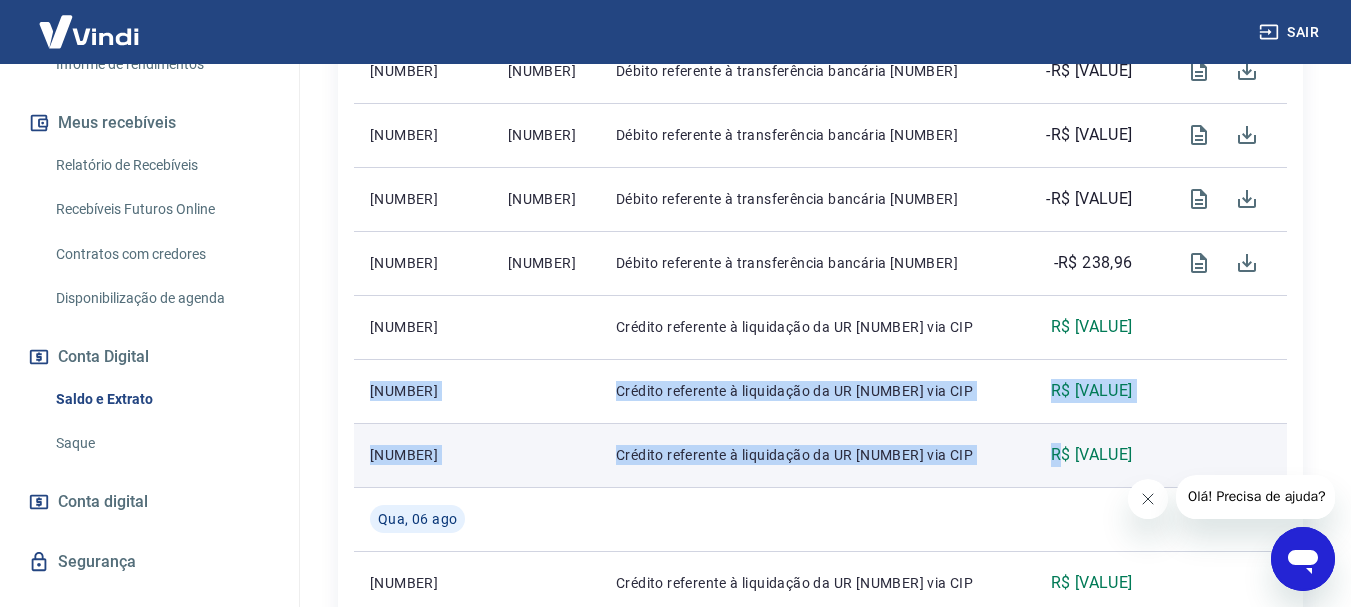drag, startPoint x: 1161, startPoint y: 287, endPoint x: 1052, endPoint y: 426, distance: 176.64088 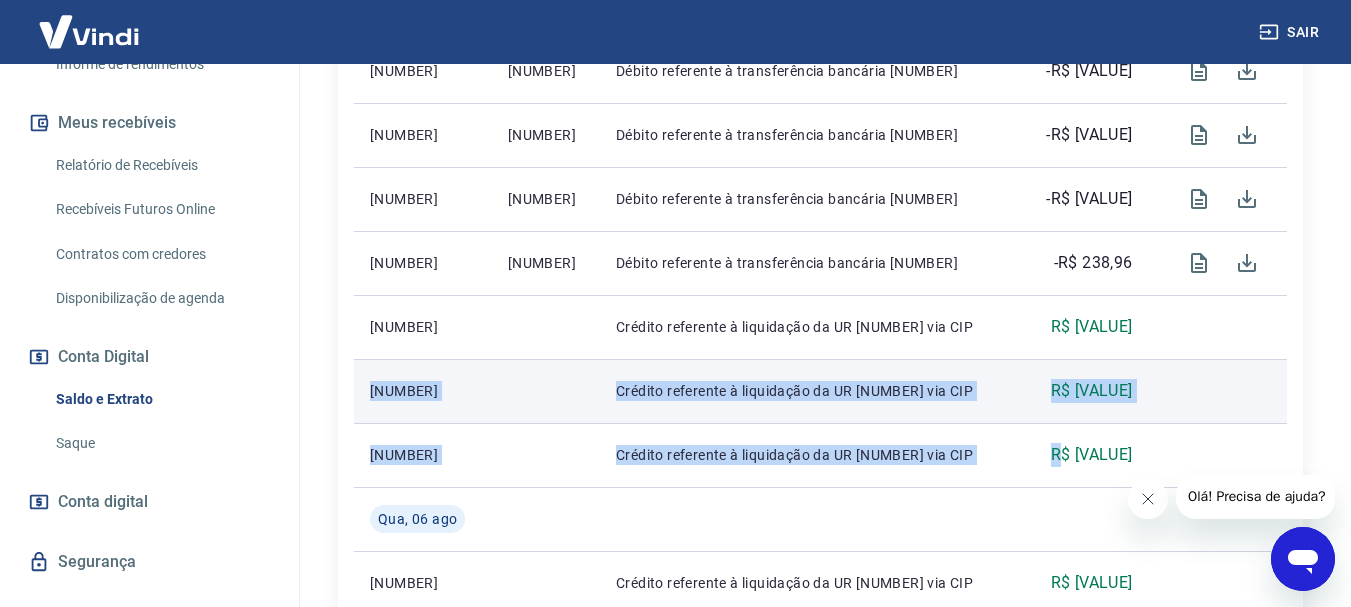 click at bounding box center [1218, 391] 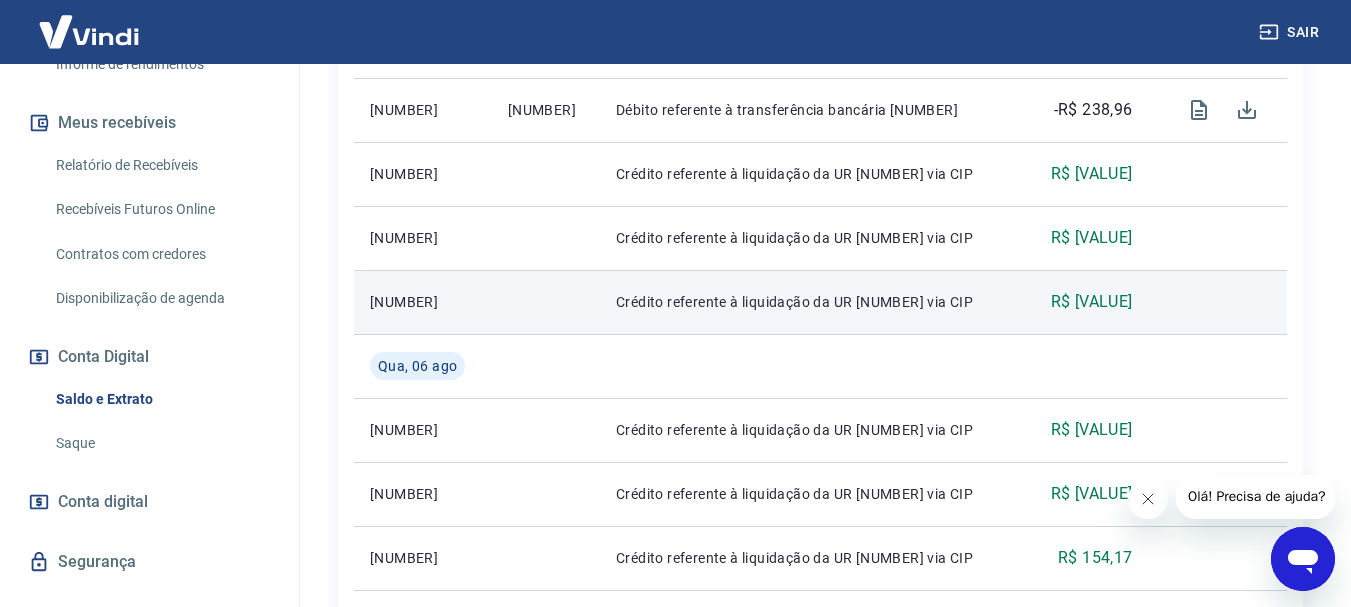 scroll, scrollTop: 900, scrollLeft: 0, axis: vertical 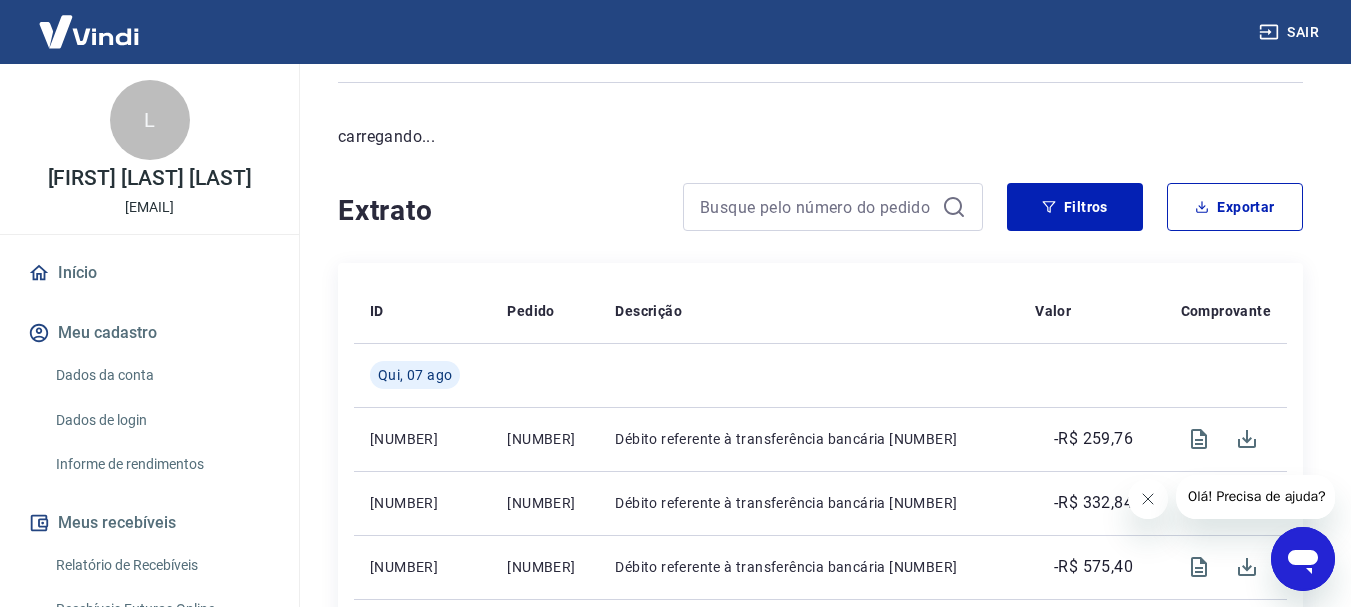 click on "Relatório de Recebíveis" at bounding box center [161, 565] 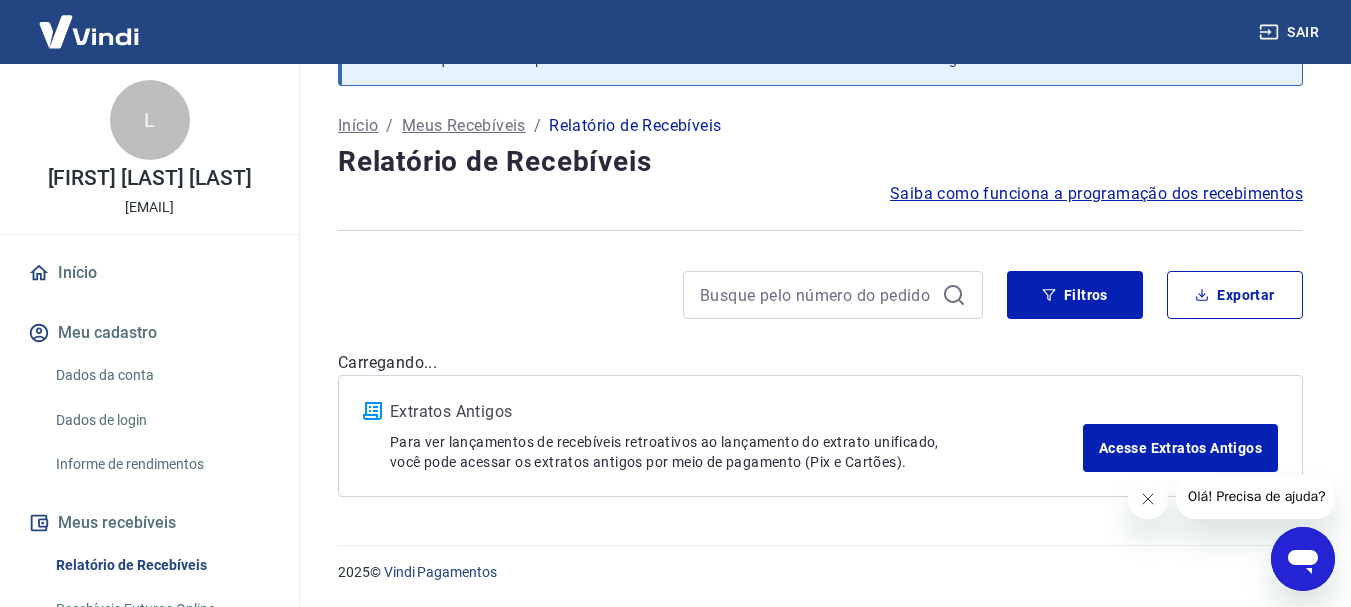 scroll, scrollTop: 96, scrollLeft: 0, axis: vertical 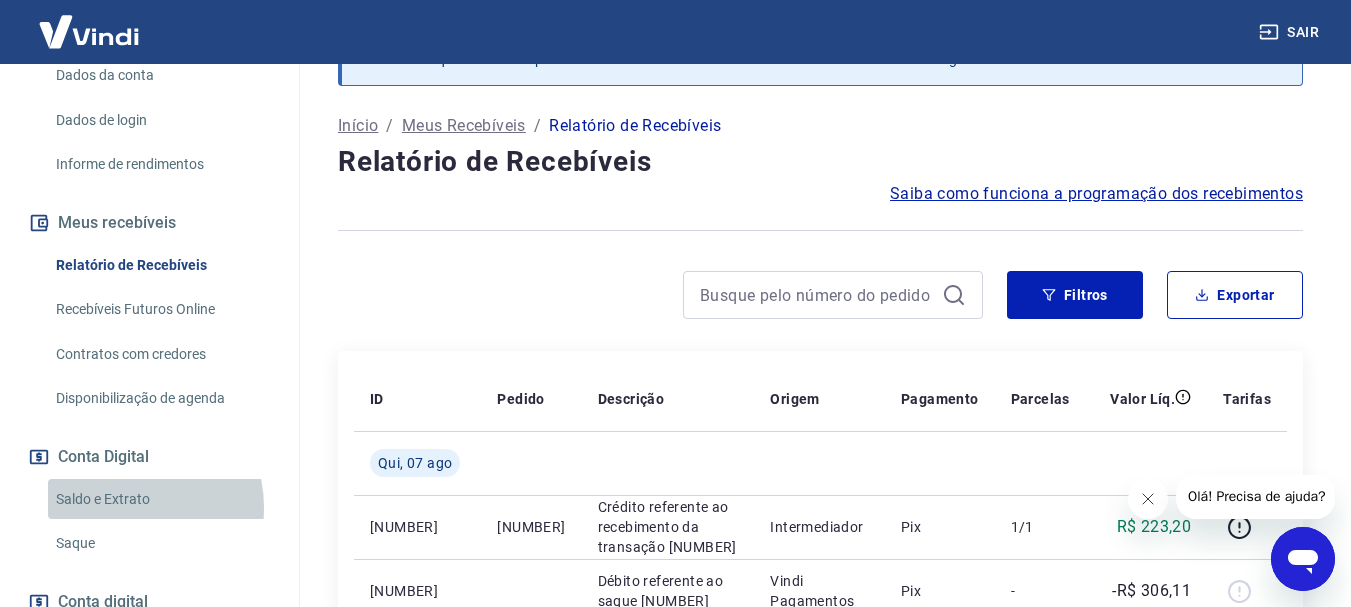 click on "Saldo e Extrato" at bounding box center (161, 499) 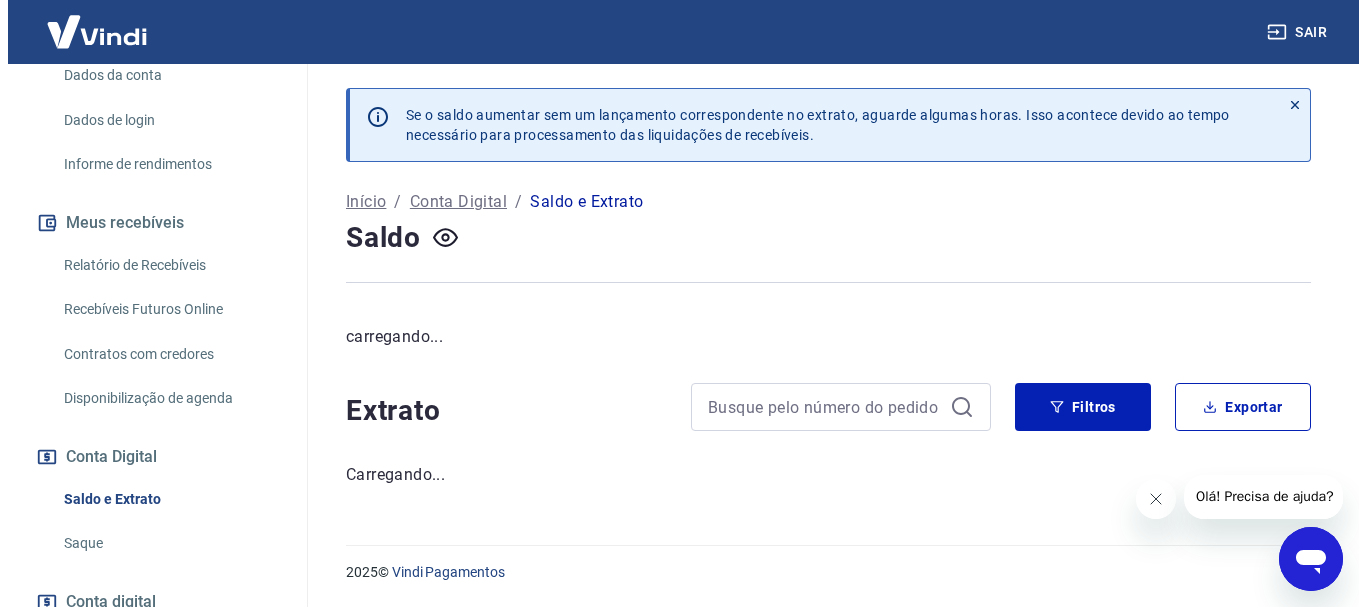 scroll, scrollTop: 0, scrollLeft: 0, axis: both 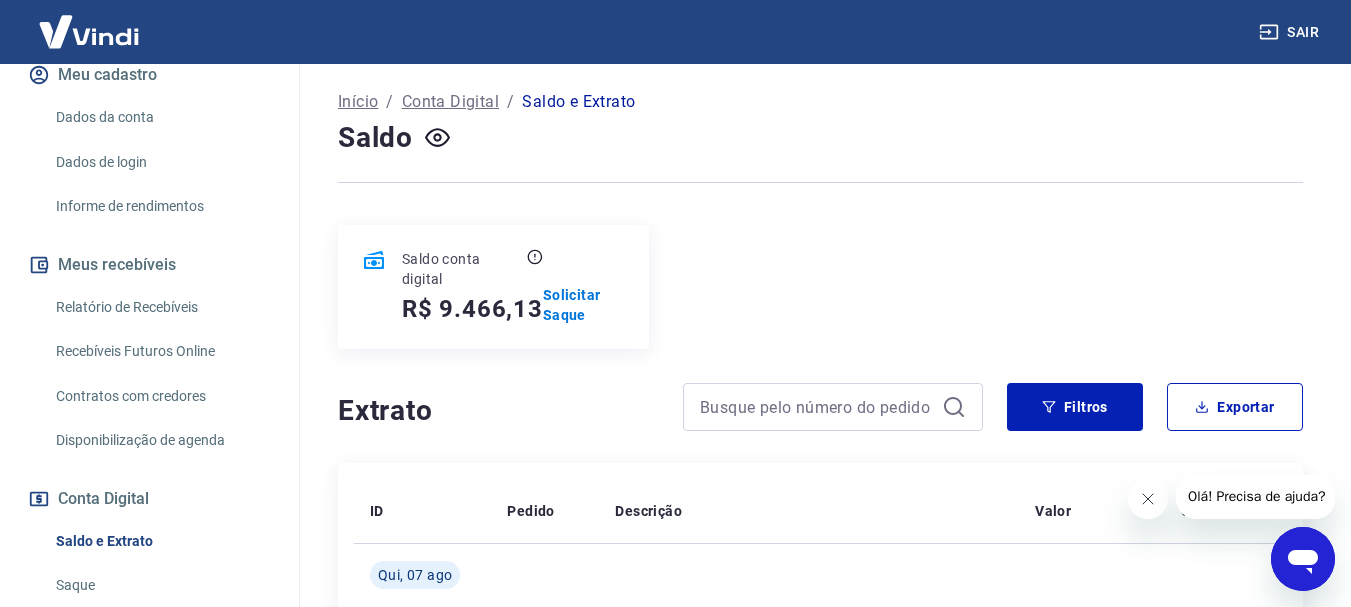 click on "Relatório de Recebíveis" at bounding box center (161, 307) 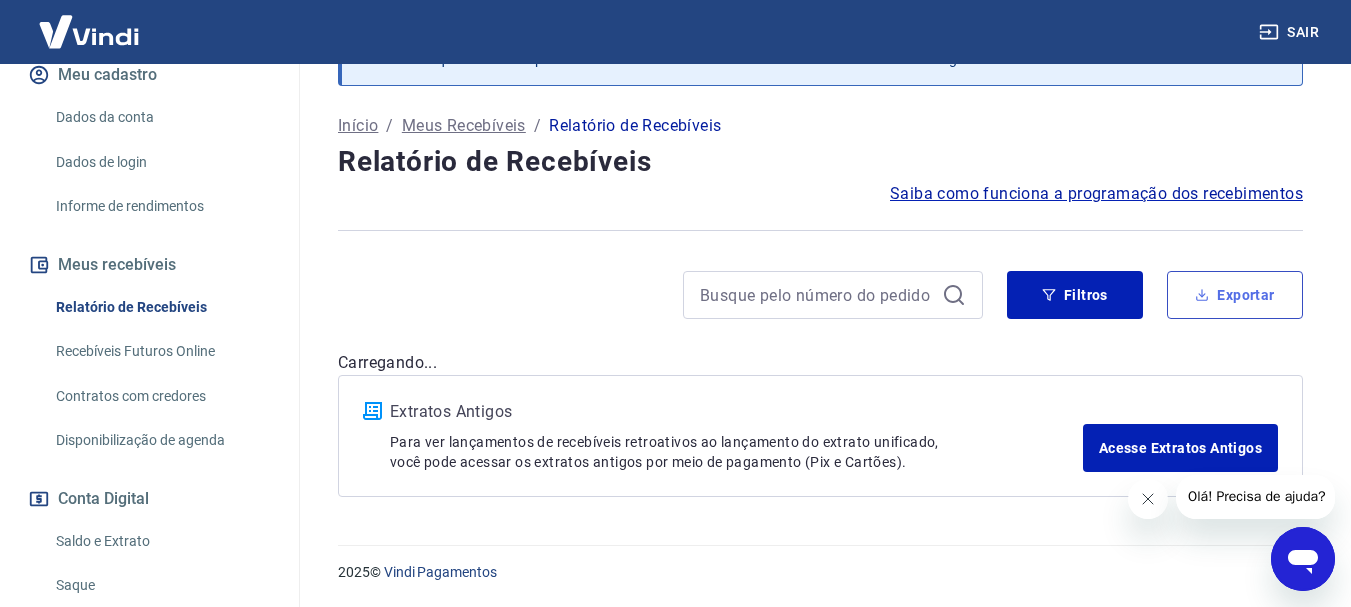 scroll, scrollTop: 100, scrollLeft: 0, axis: vertical 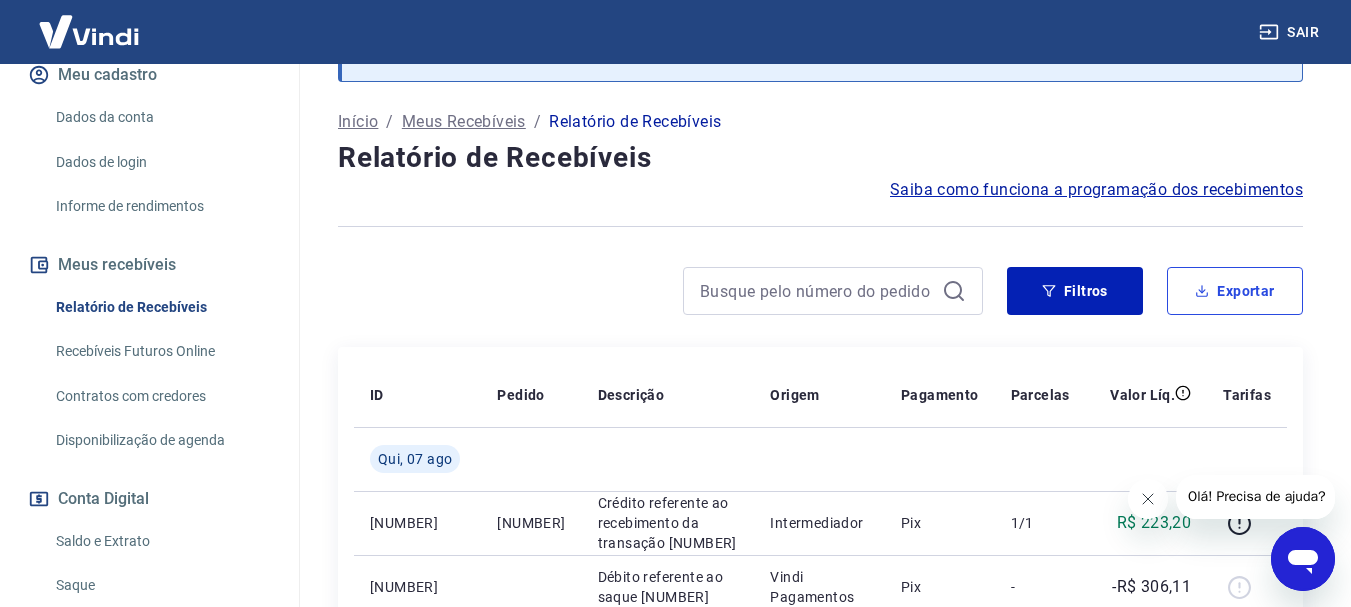 click on "Exportar" at bounding box center [1235, 291] 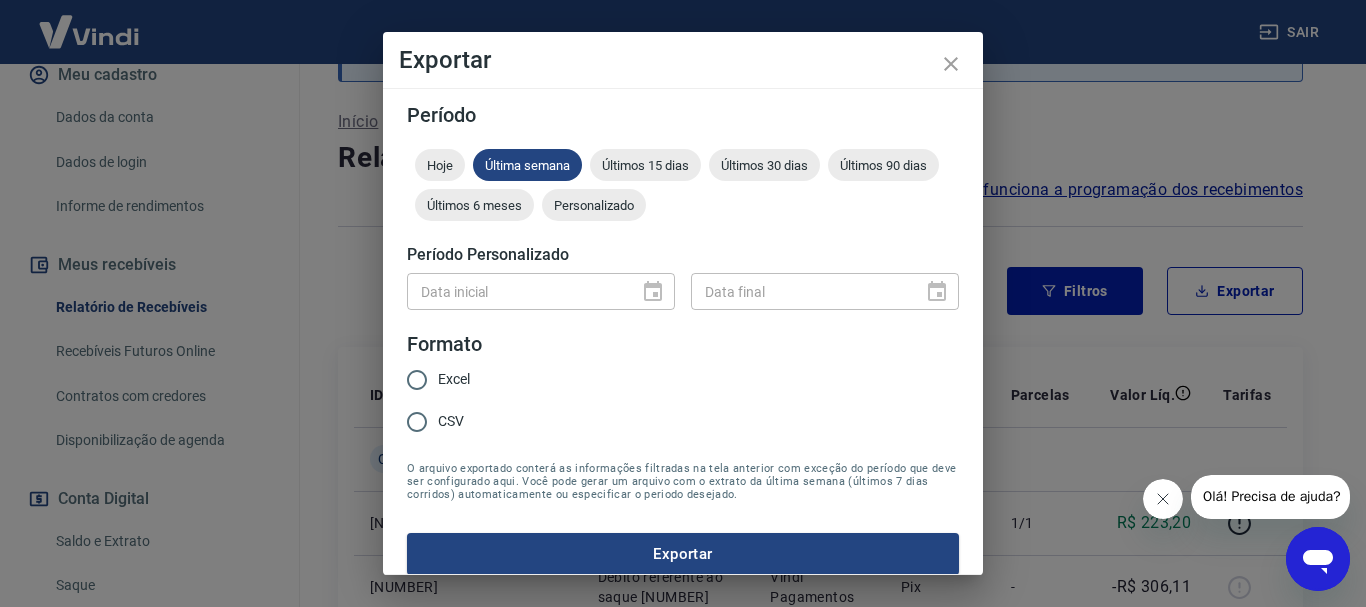 click on "Excel" at bounding box center [417, 380] 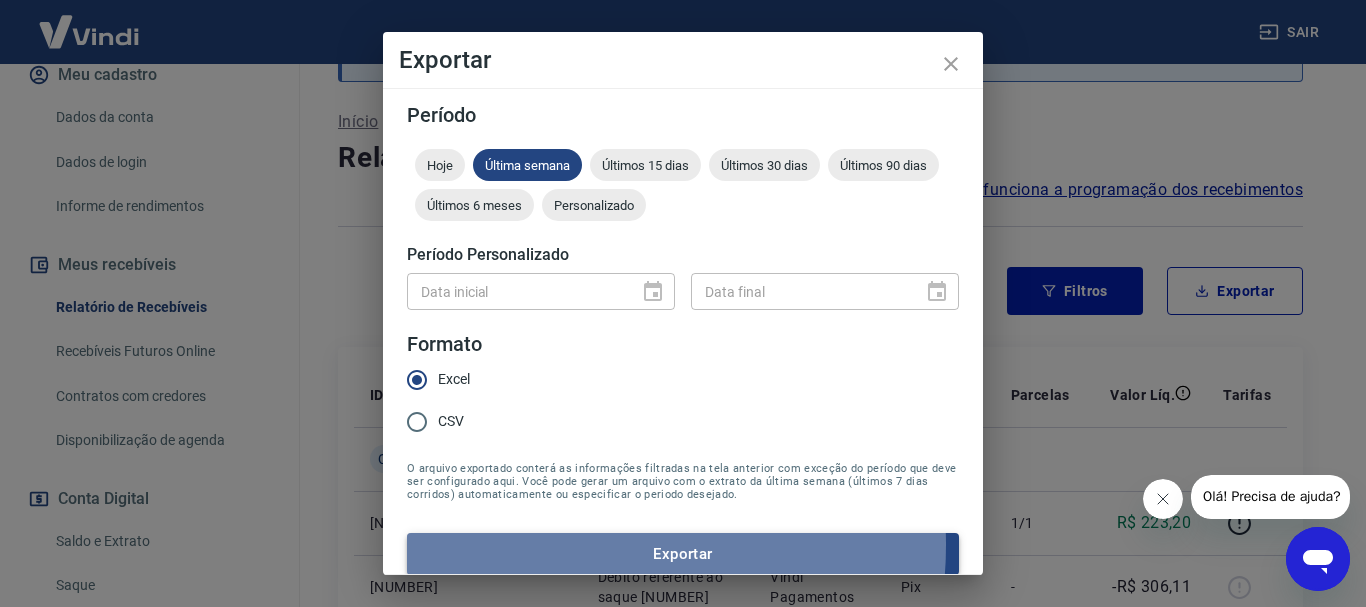 click on "Exportar" at bounding box center (683, 554) 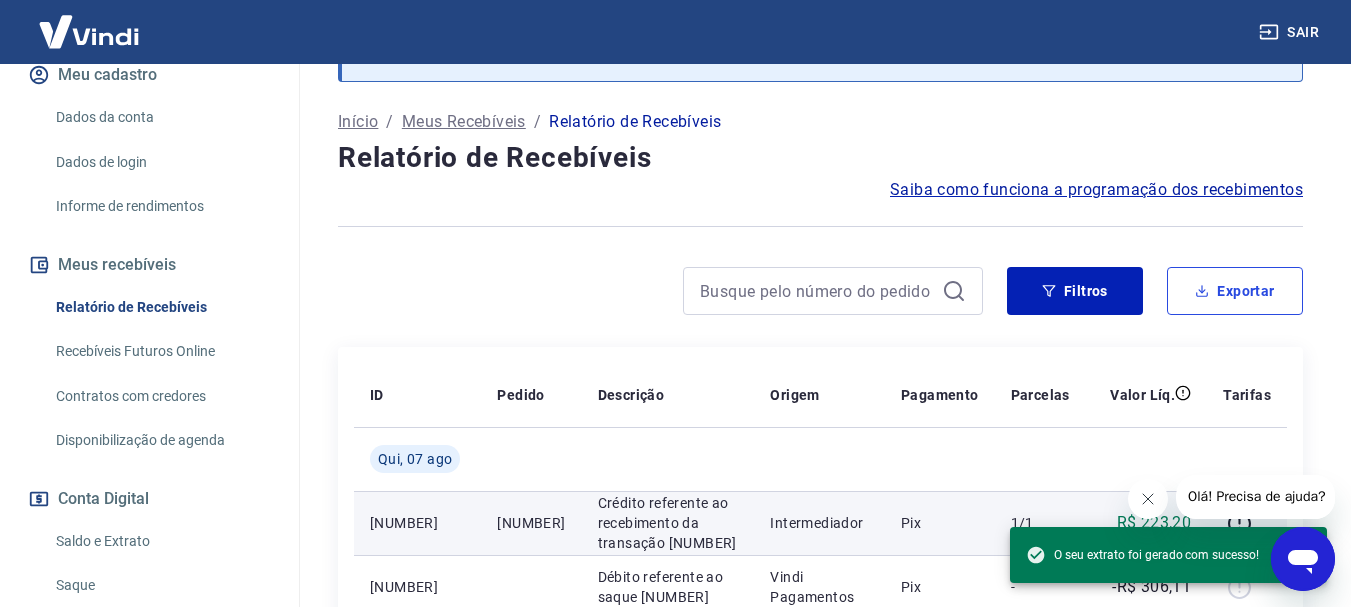 type 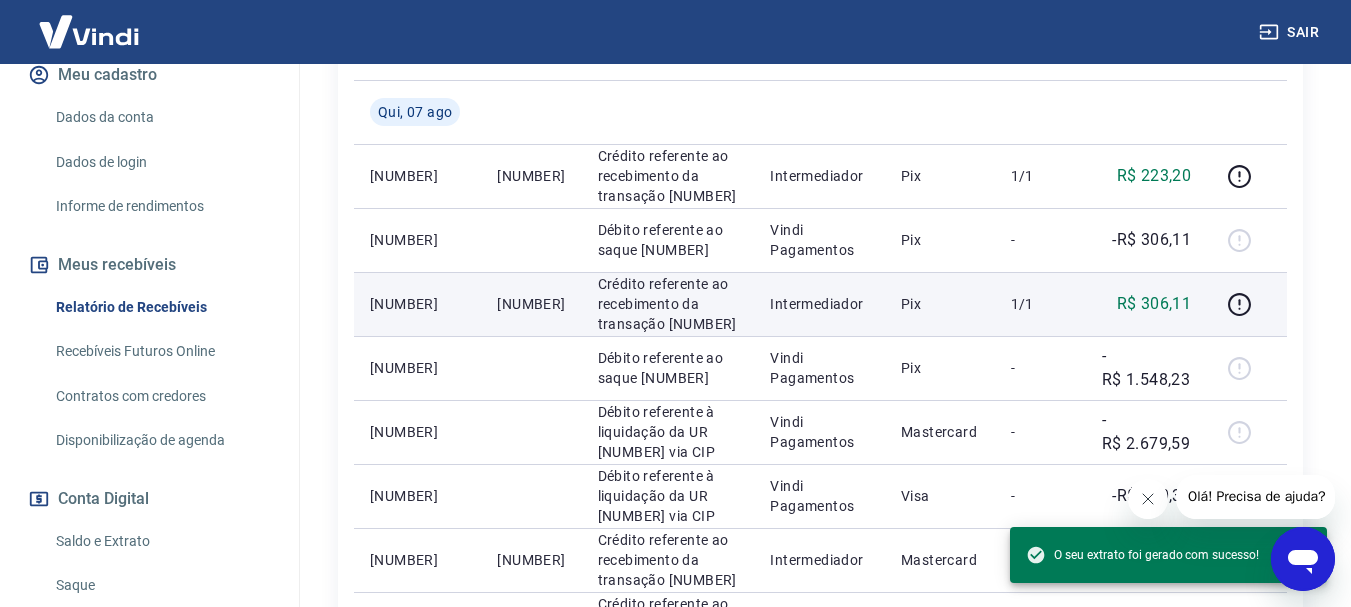 scroll, scrollTop: 400, scrollLeft: 0, axis: vertical 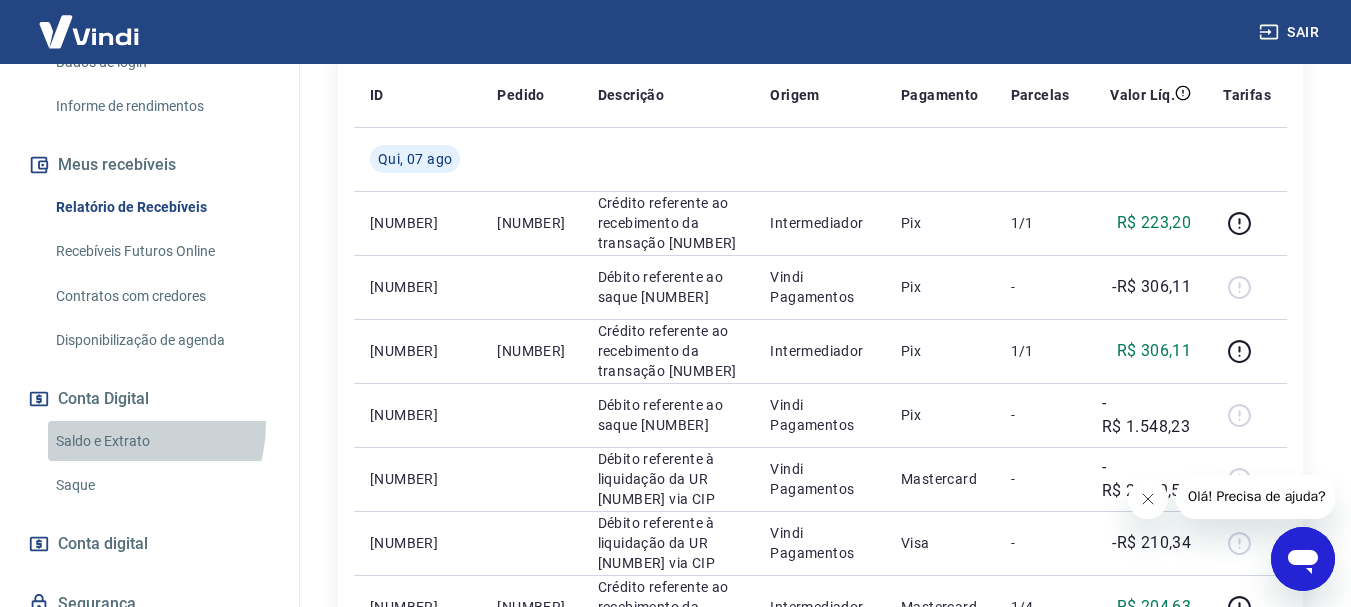 click on "Saldo e Extrato" at bounding box center [161, 441] 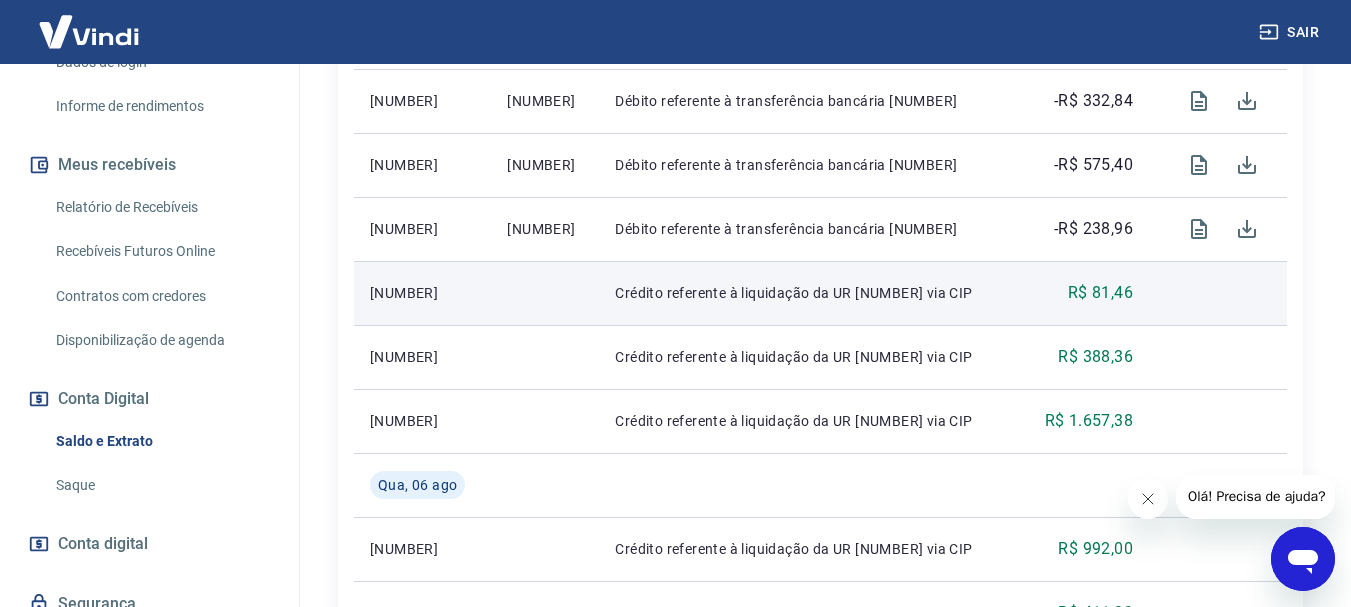 scroll, scrollTop: 800, scrollLeft: 0, axis: vertical 